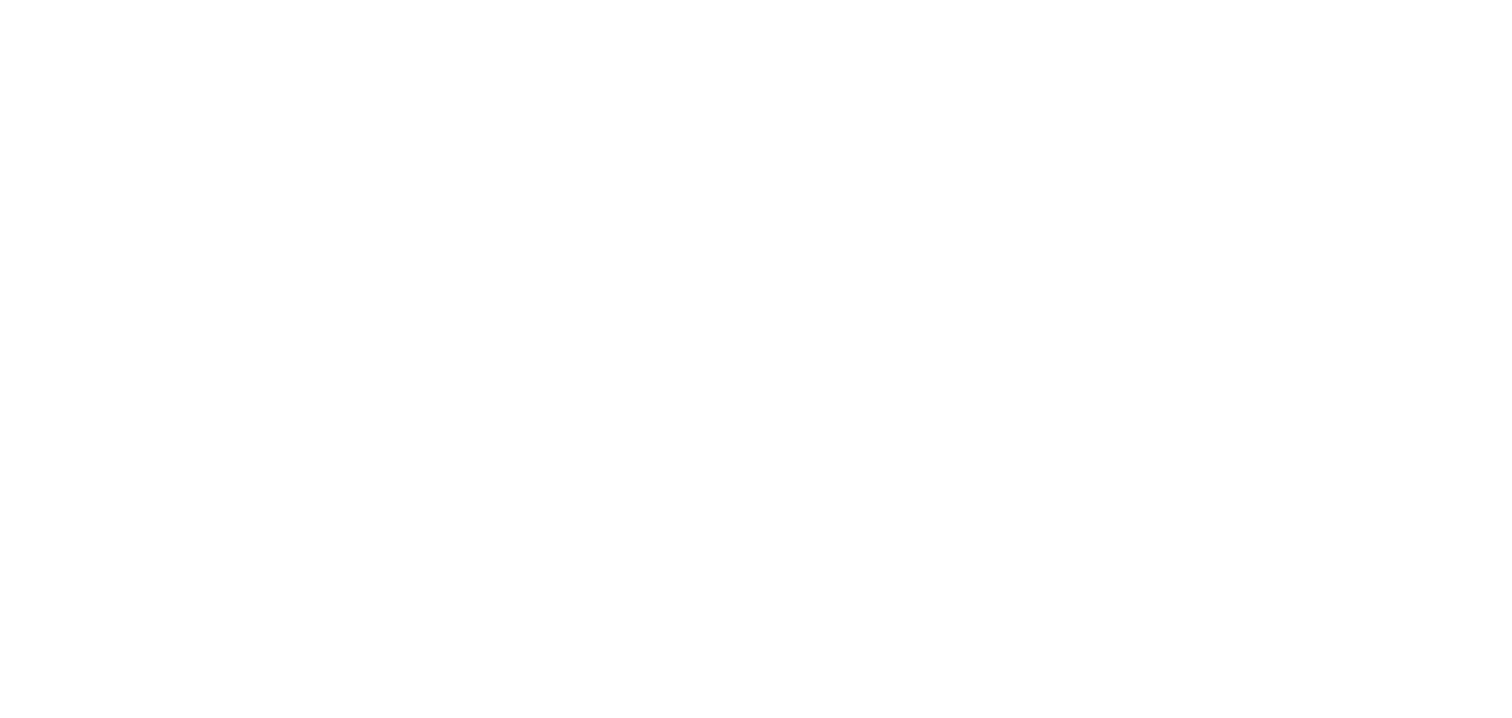 scroll, scrollTop: 0, scrollLeft: 0, axis: both 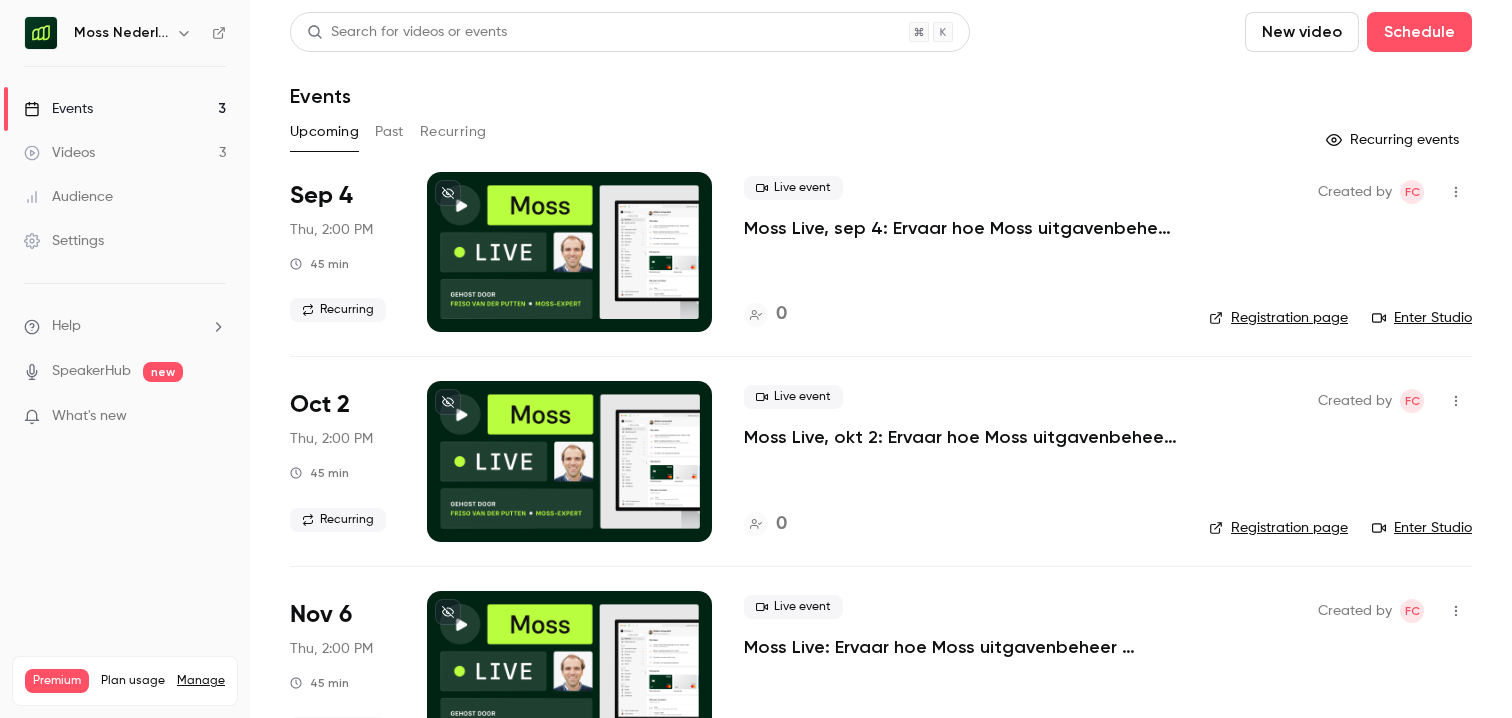click on "Past" at bounding box center (389, 132) 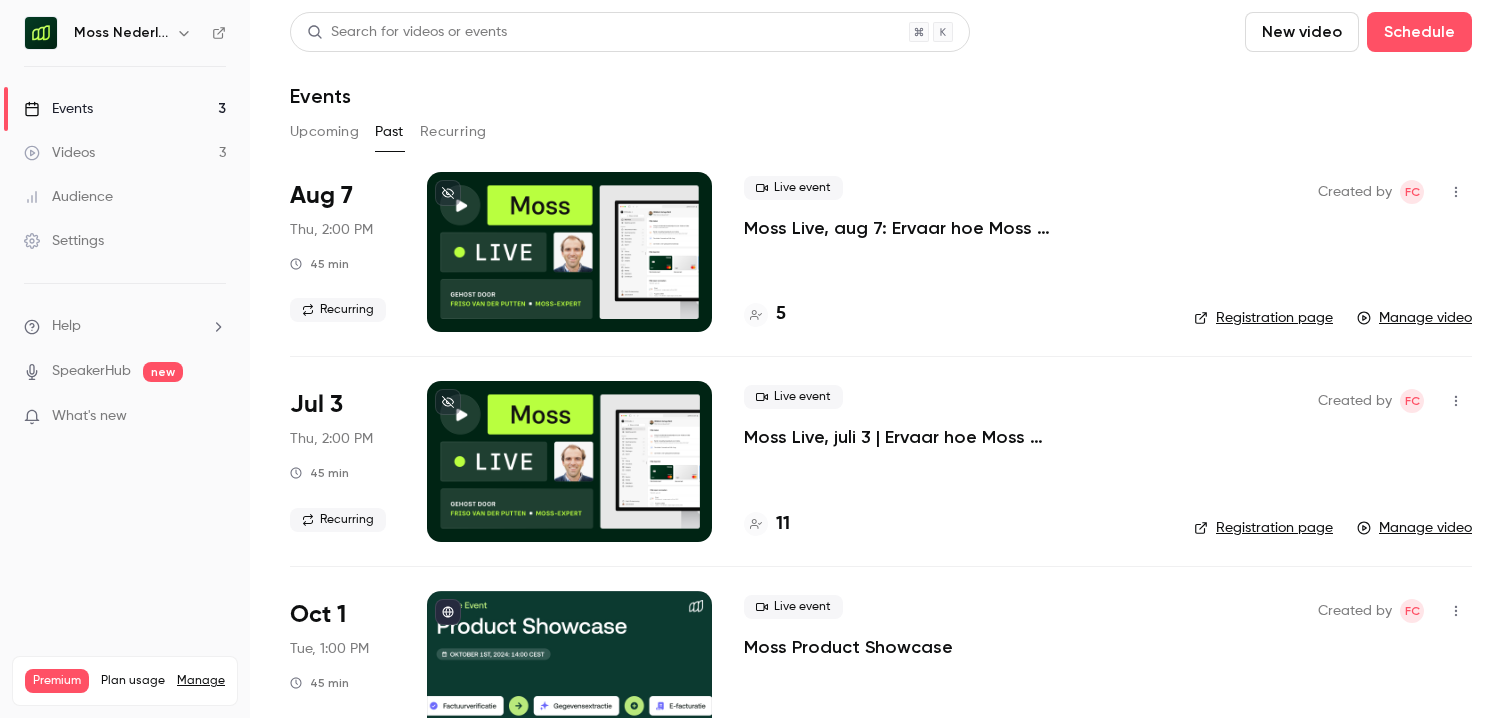 click on "Moss Live, aug 7: Ervaar hoe Moss uitgavenbeheer automatiseert" at bounding box center (953, 228) 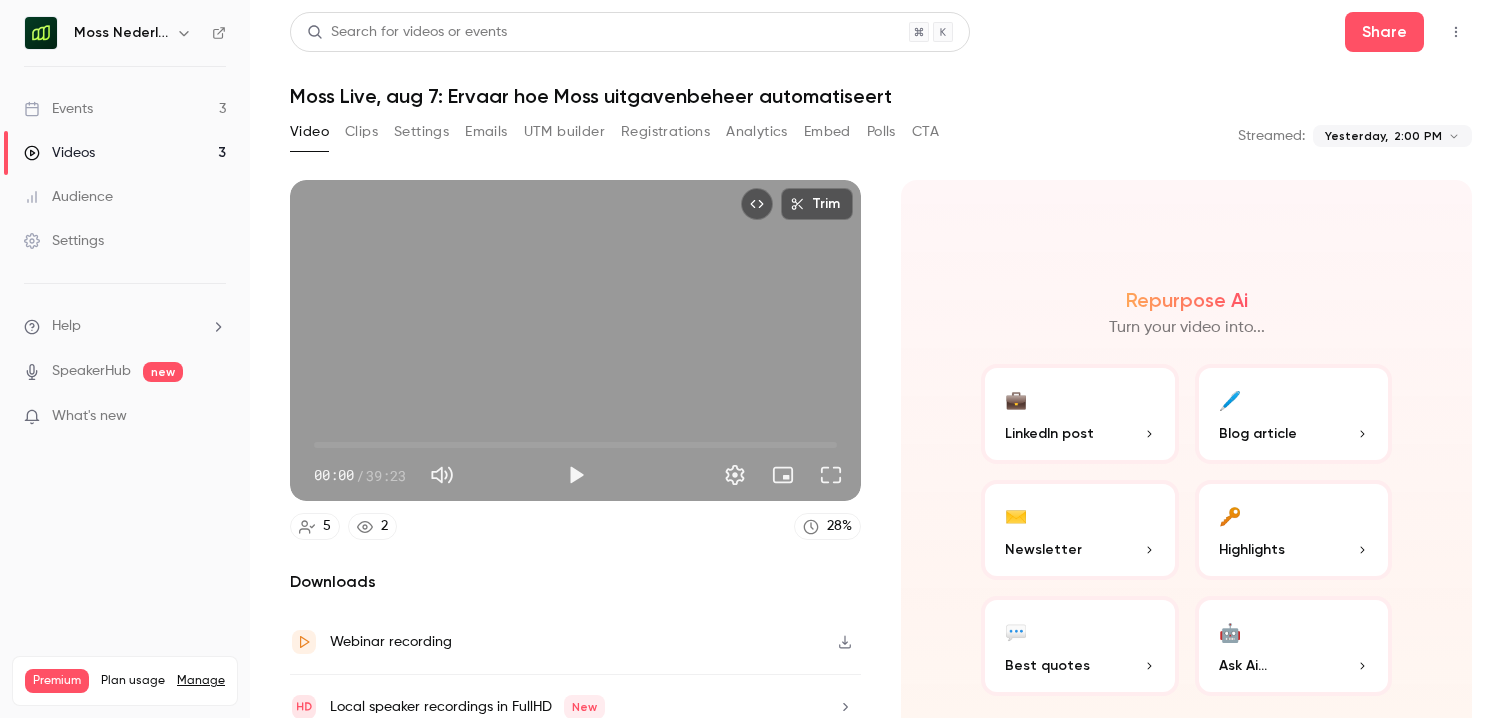 click on "Registrations" at bounding box center (665, 132) 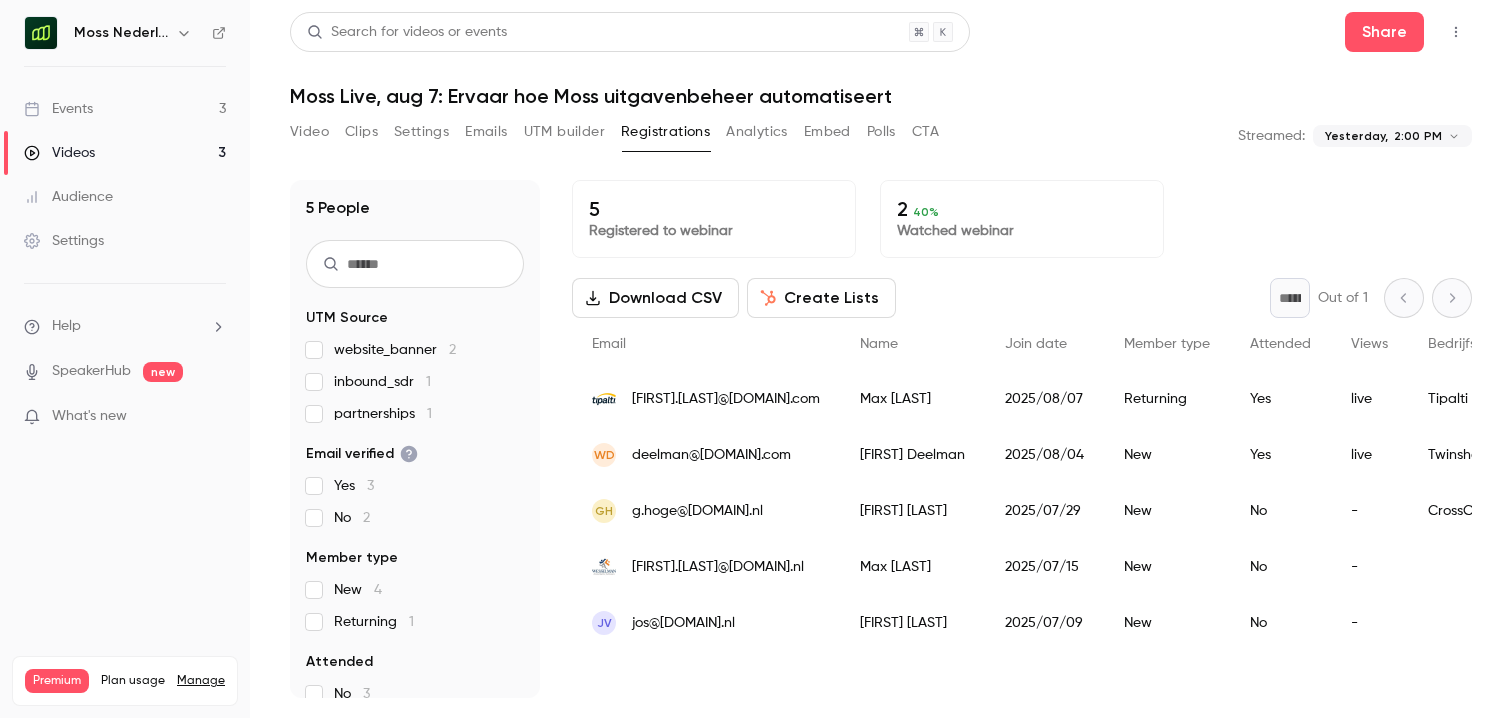 click on "Analytics" at bounding box center (757, 132) 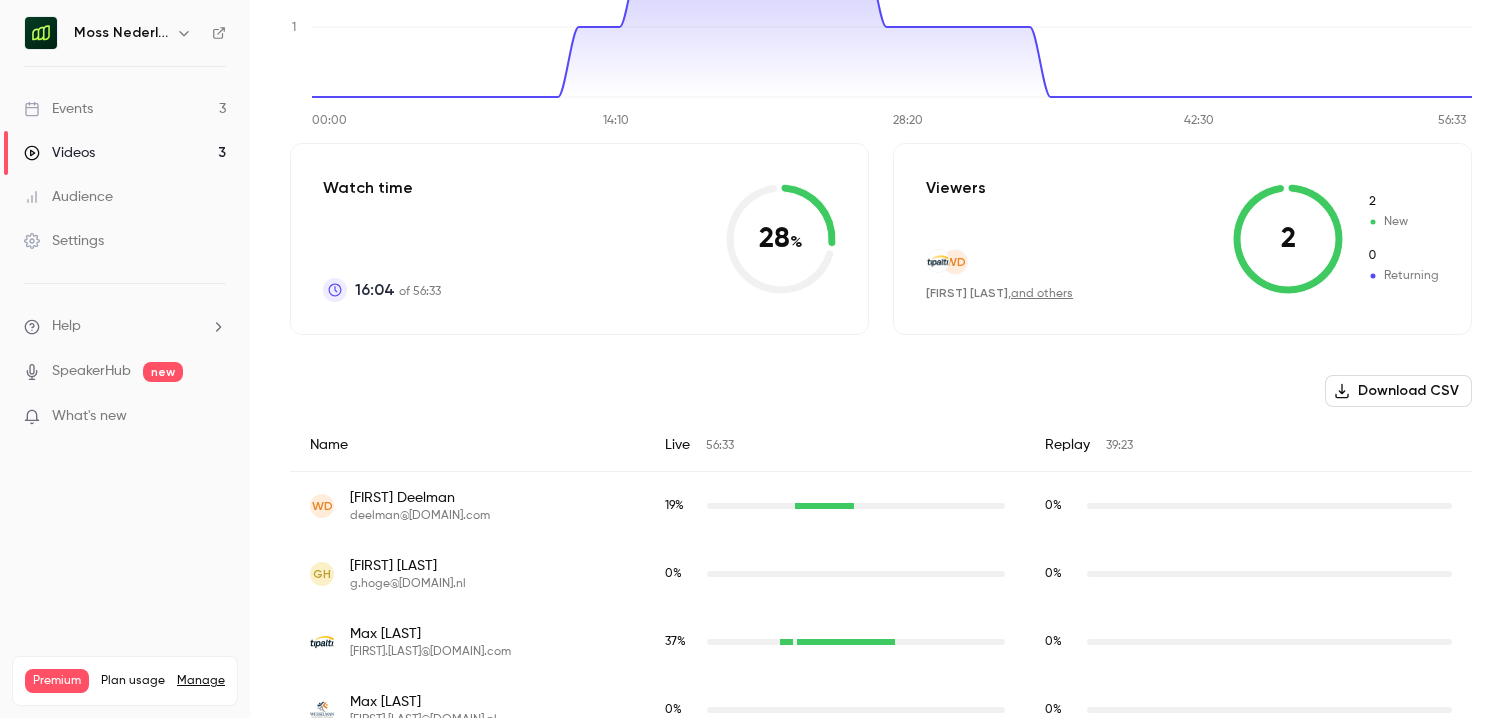 scroll, scrollTop: 463, scrollLeft: 0, axis: vertical 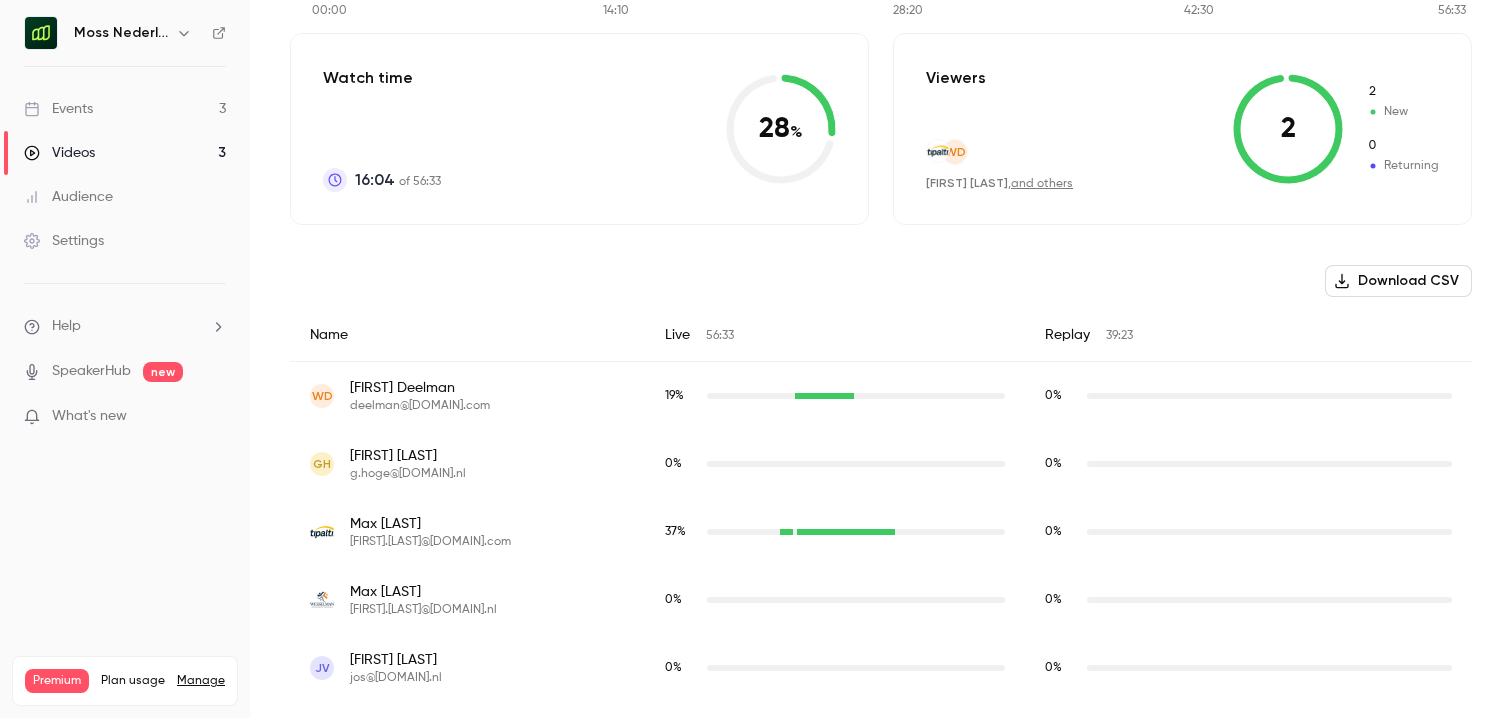 click on "van [LAST] deelman@[DOMAIN].com" at bounding box center [467, 396] 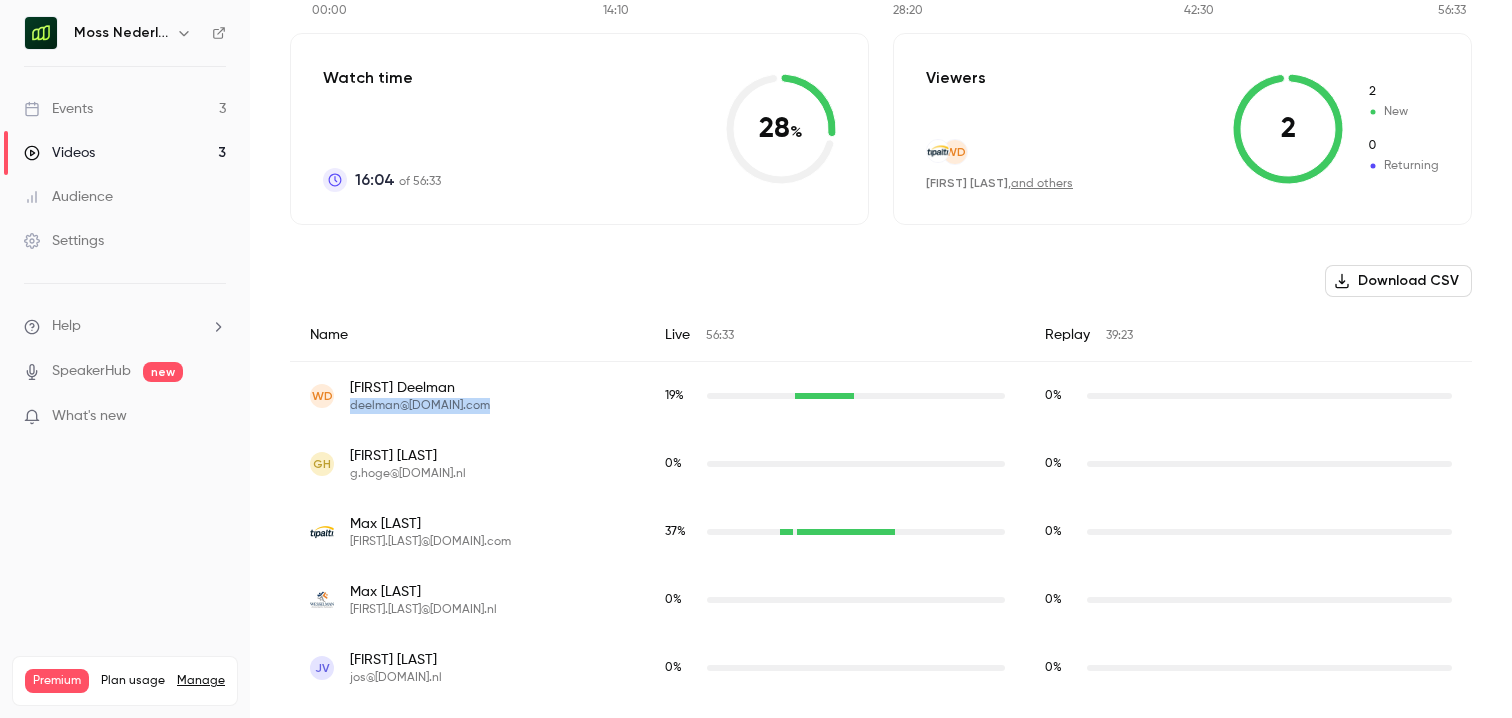click on "van [LAST] deelman@[DOMAIN].com" at bounding box center (467, 396) 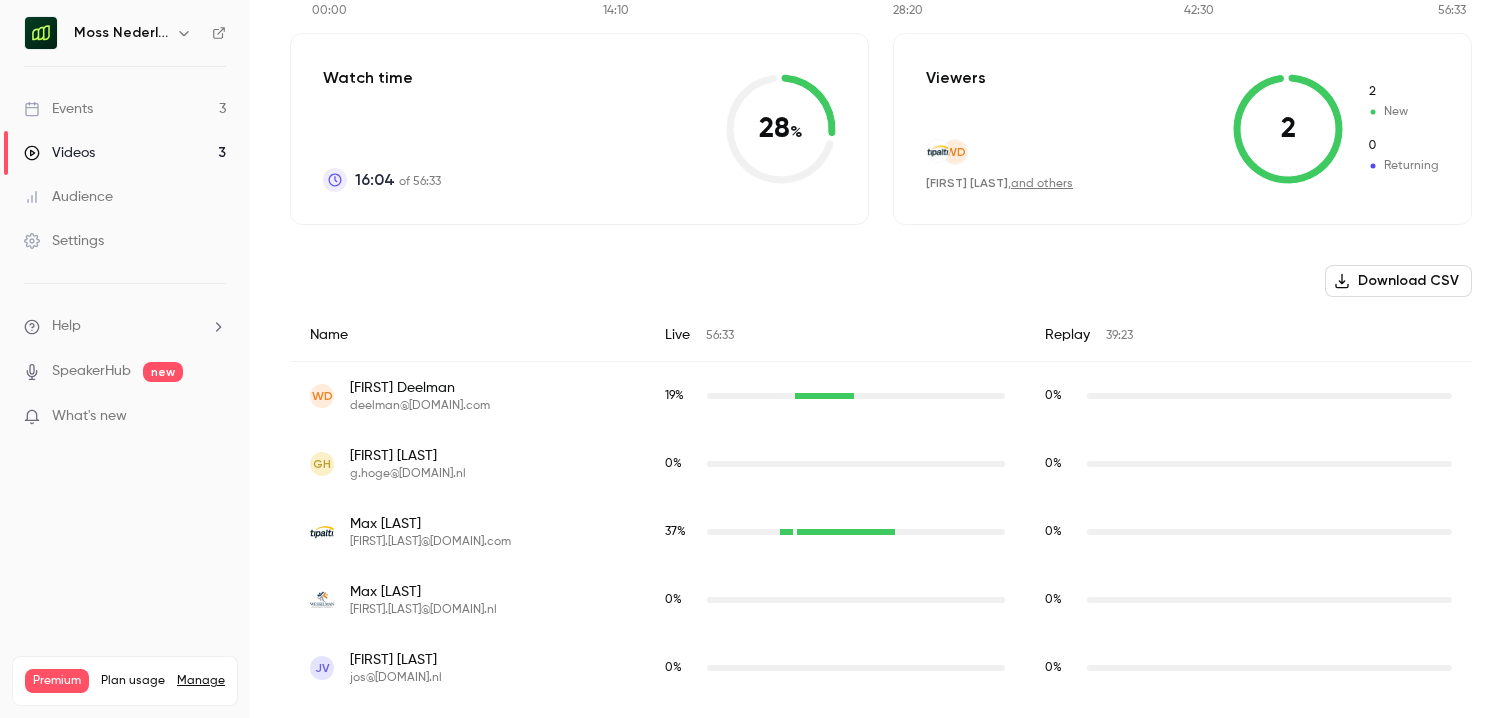 click on "GH [FIRST] [LAST] g.hoge@[DOMAIN].nl" at bounding box center (467, 464) 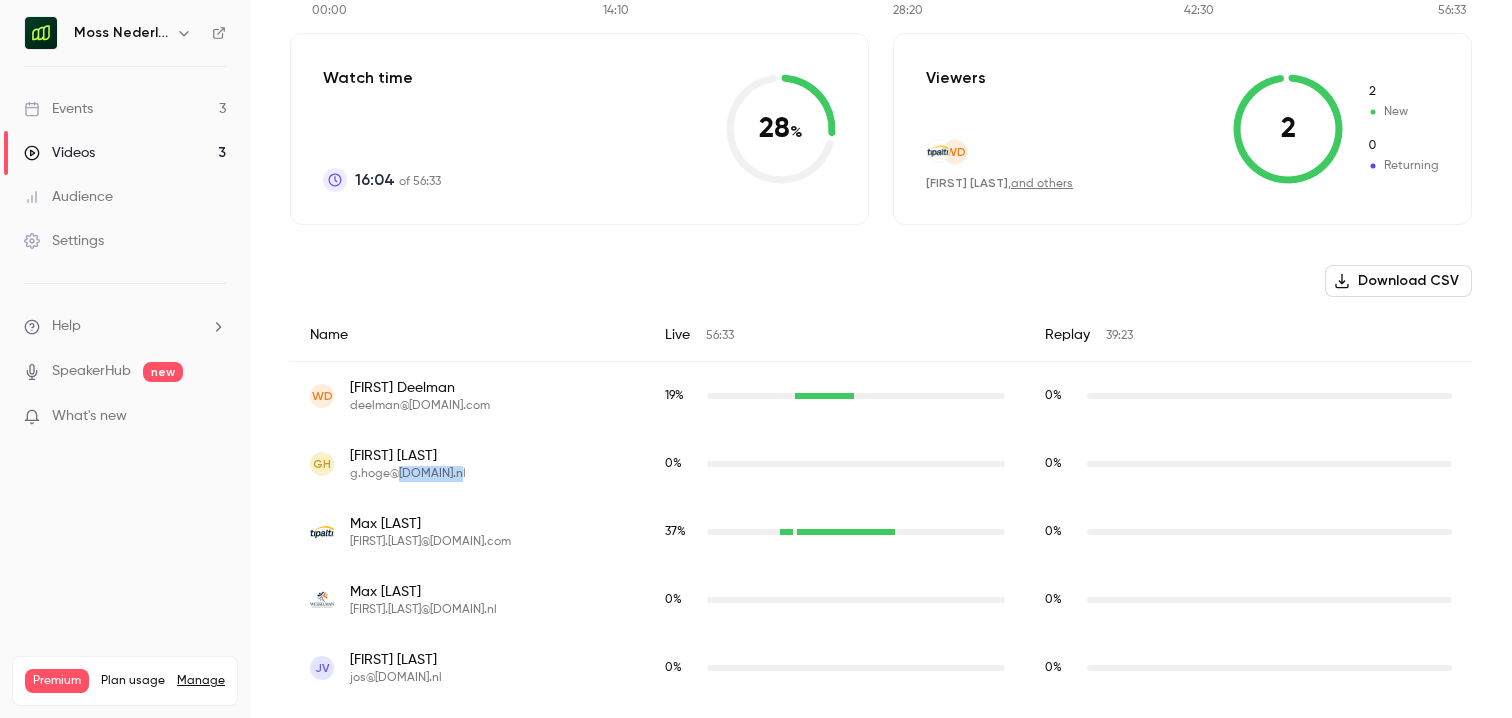 click on "g.hoge@[DOMAIN].nl" at bounding box center [408, 474] 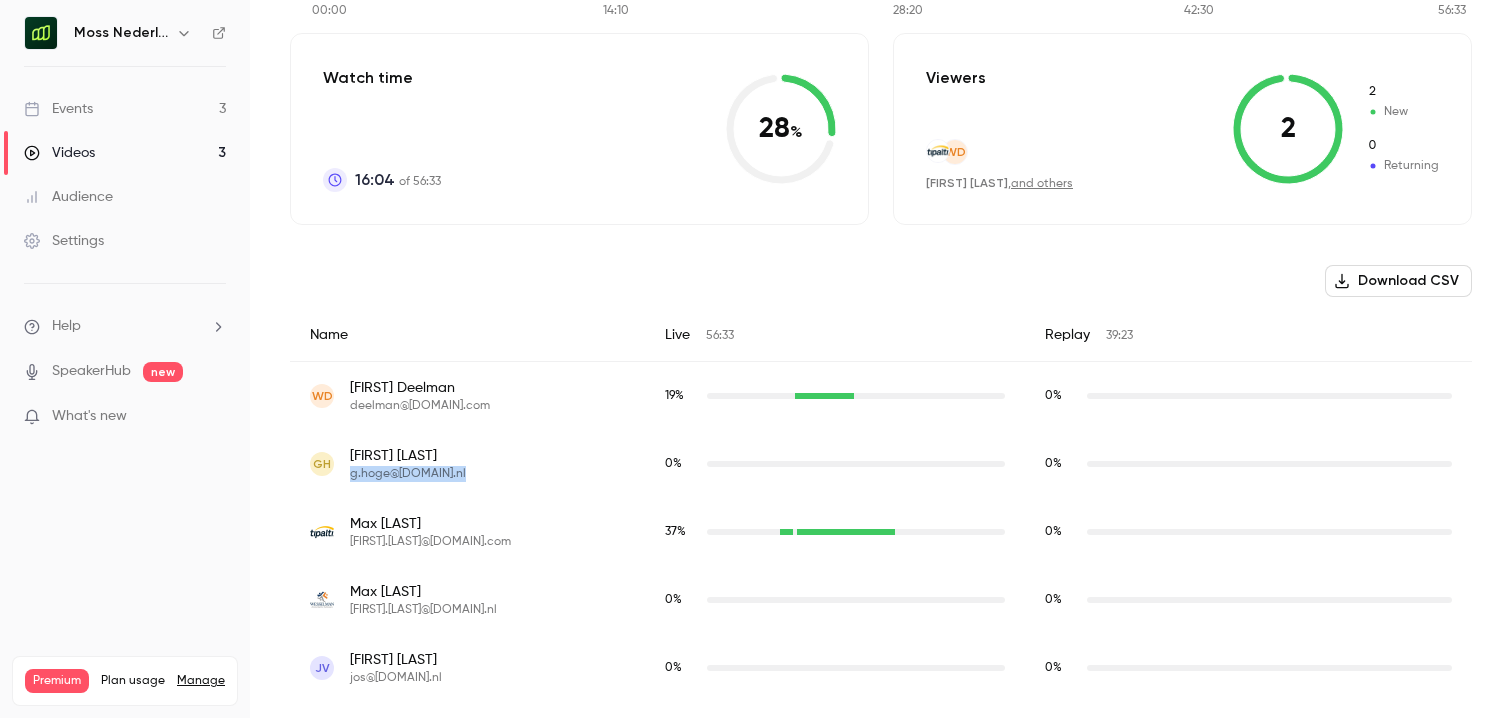 click on "g.hoge@[DOMAIN].nl" at bounding box center [408, 474] 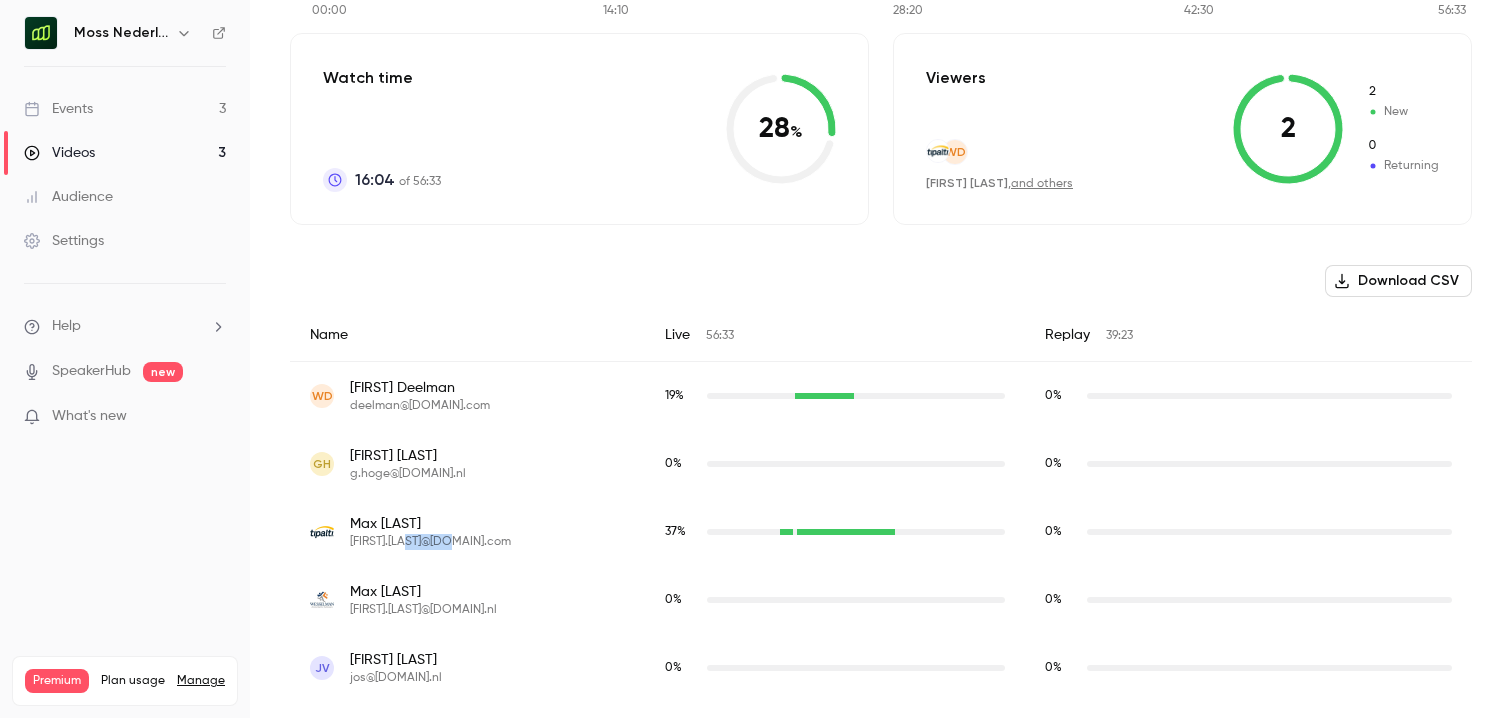click on "[FIRST].[LAST]@[DOMAIN].com" at bounding box center [430, 542] 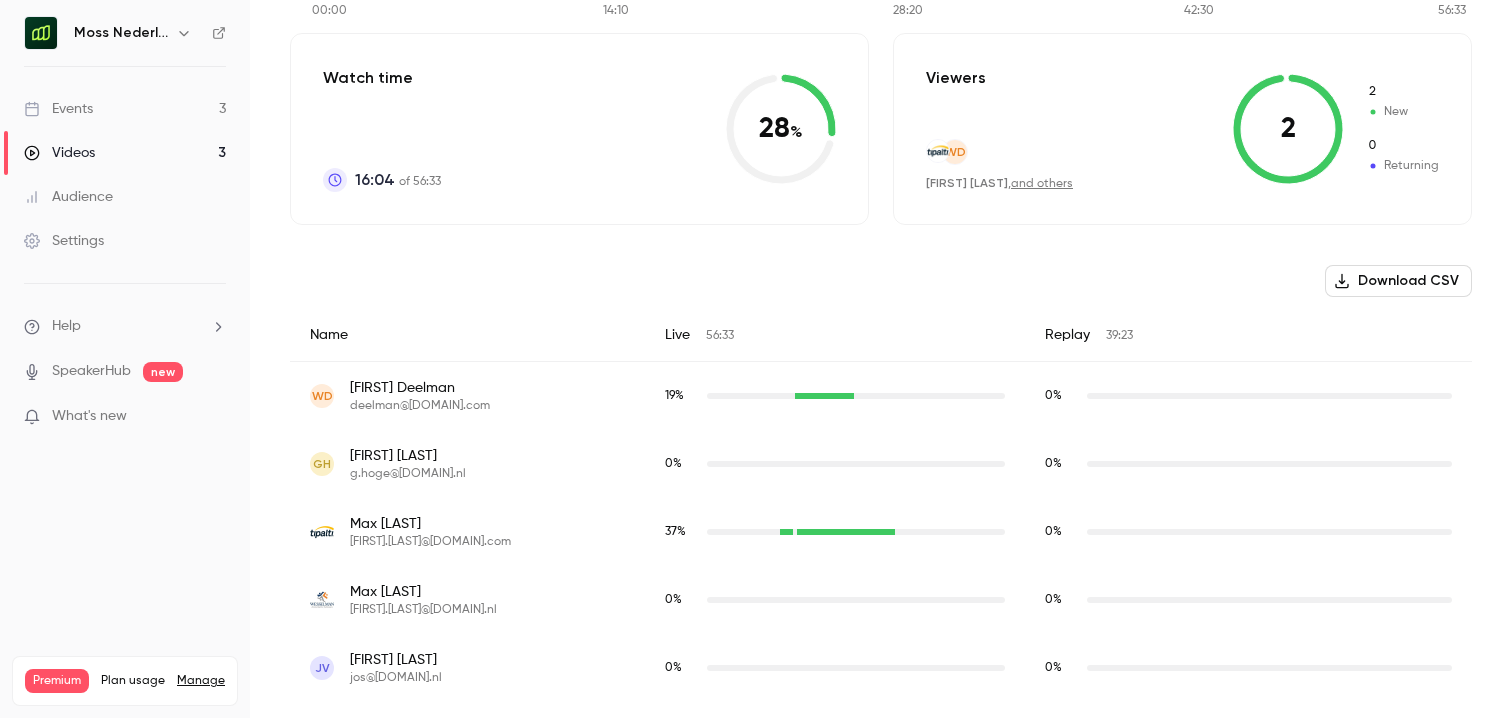click on "[FIRST].[LAST]@[DOMAIN].com" at bounding box center [430, 542] 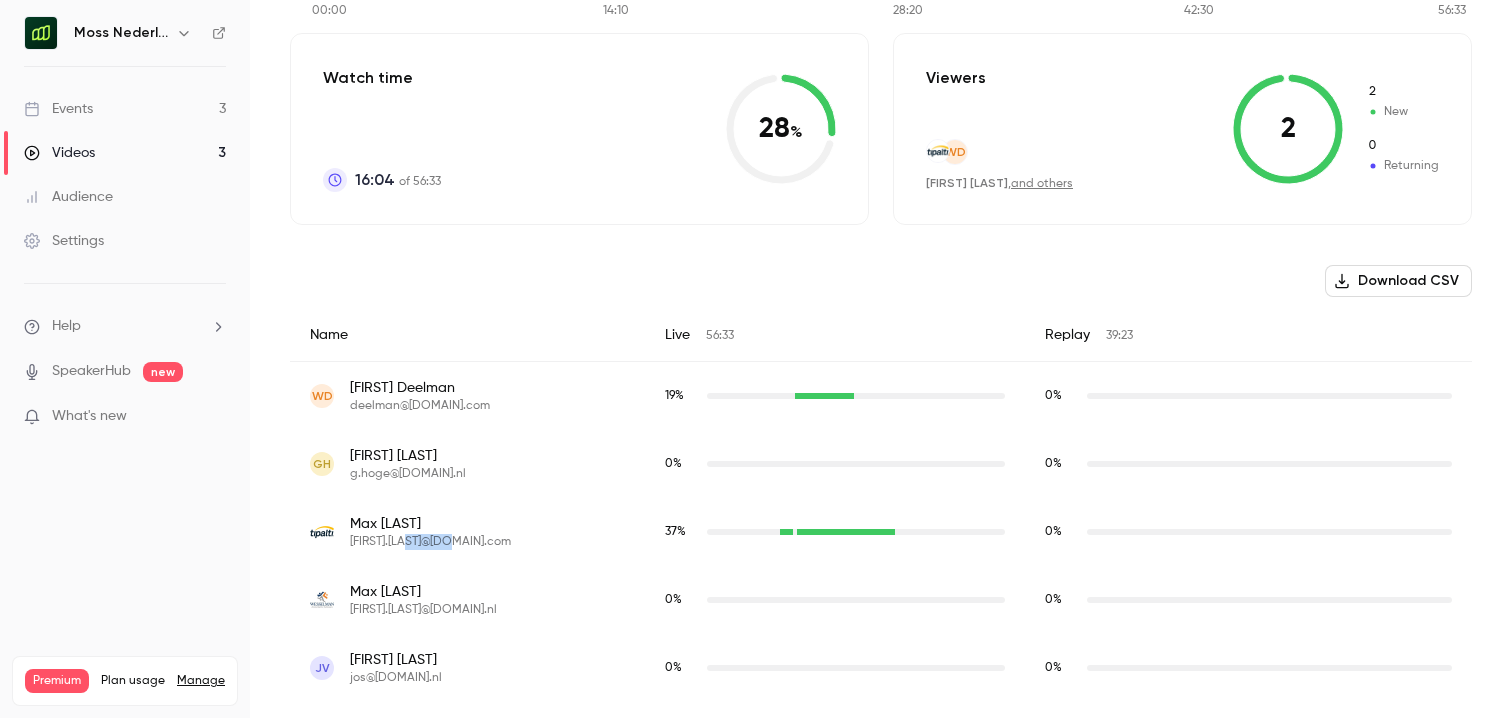 click on "[FIRST].[LAST]@[DOMAIN].com" at bounding box center [430, 542] 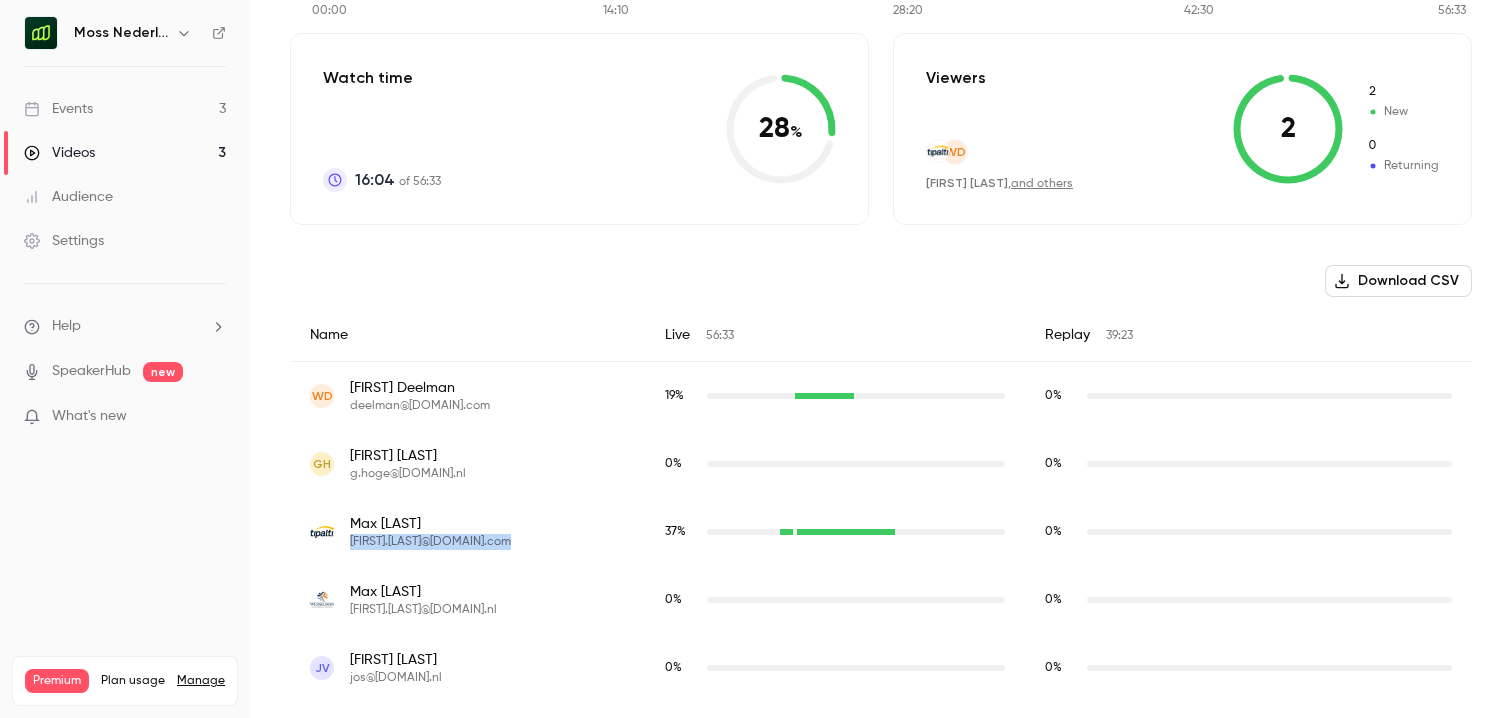click on "[FIRST].[LAST]@[DOMAIN].com" at bounding box center [430, 542] 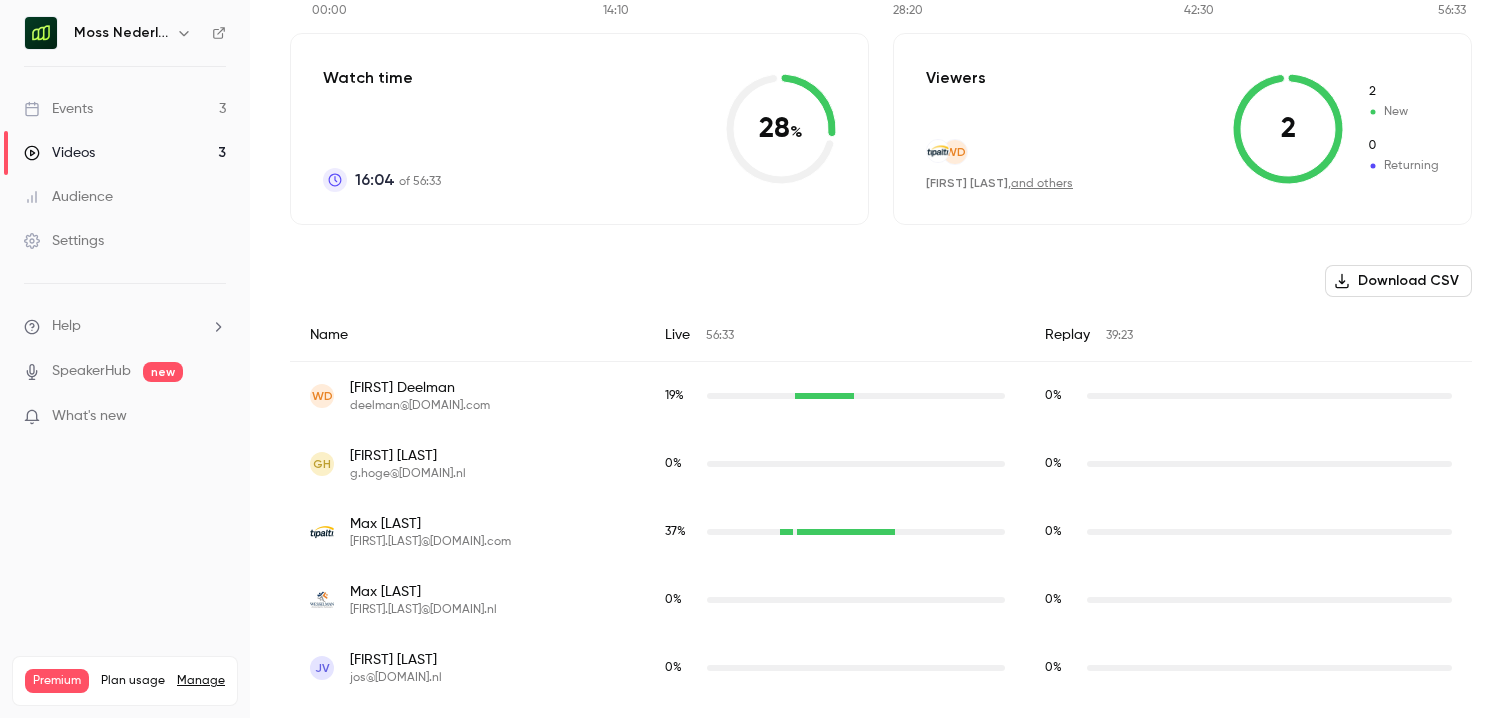 click on "[FIRST].[LAST]@[DOMAIN].nl" at bounding box center [423, 610] 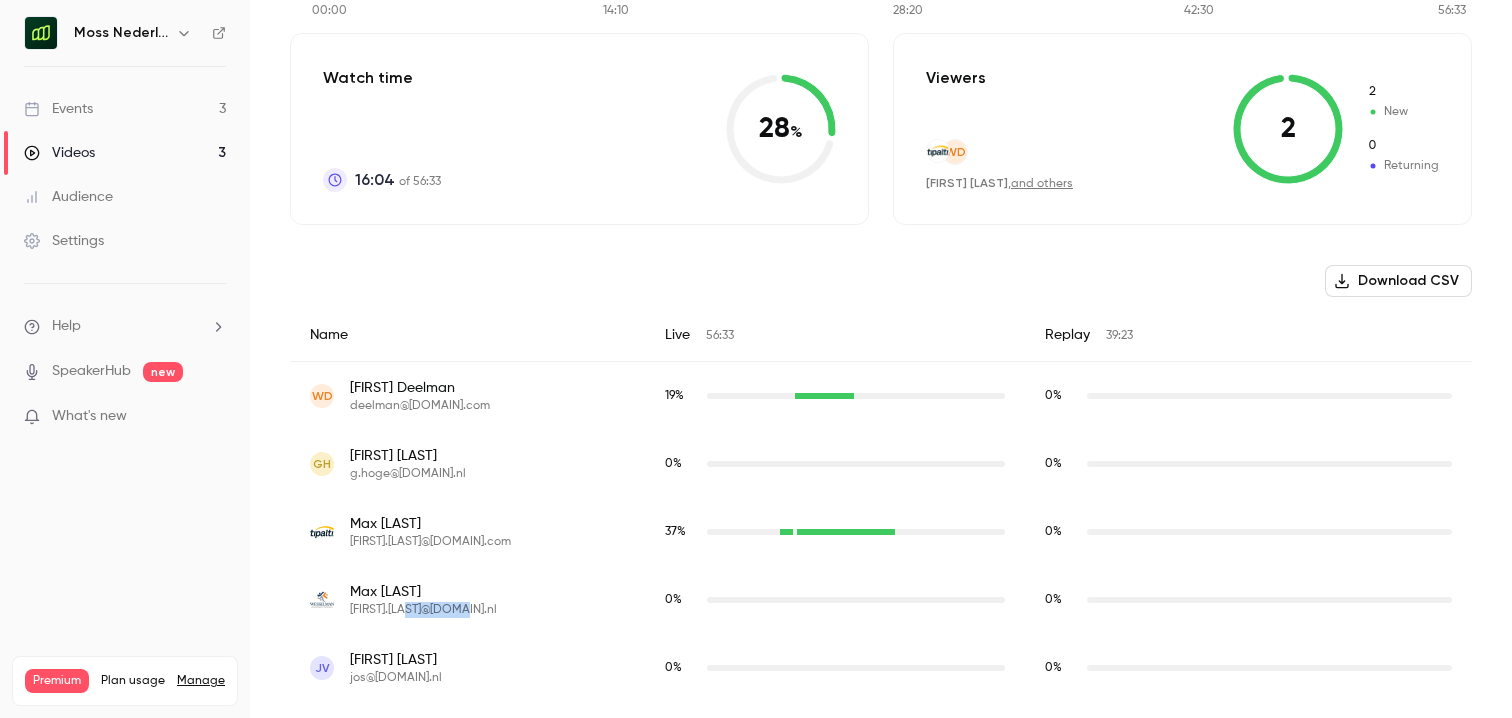 click on "[FIRST].[LAST]@[DOMAIN].nl" at bounding box center (423, 610) 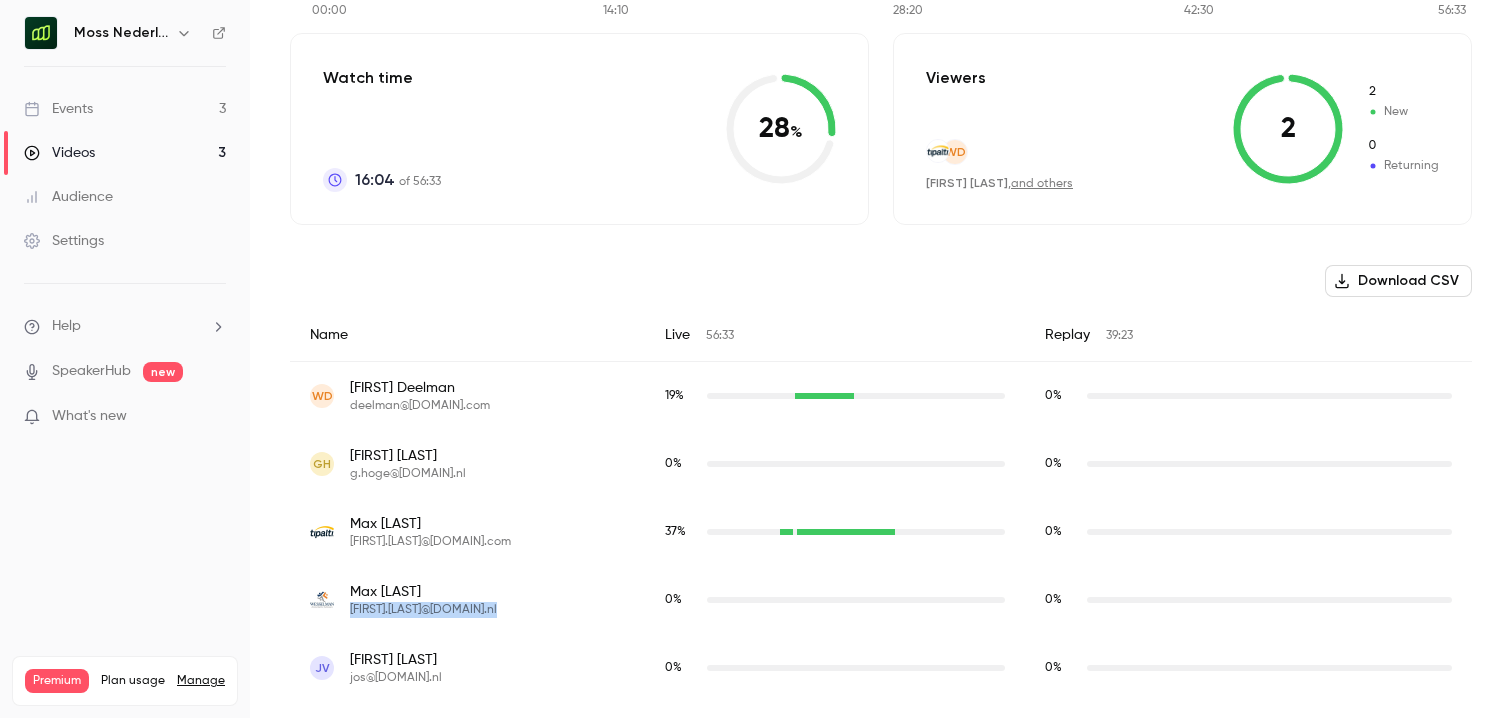 click on "[FIRST].[LAST]@[DOMAIN].nl" at bounding box center (423, 610) 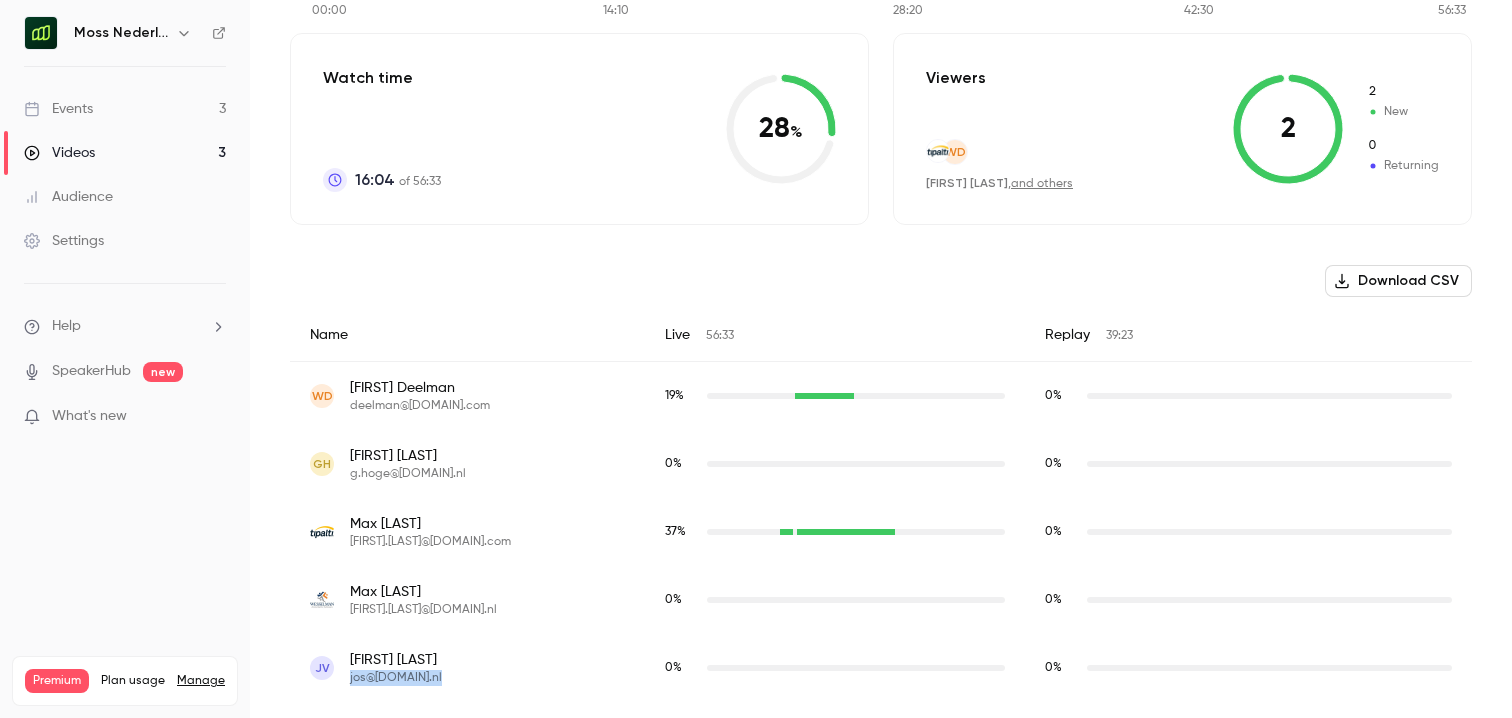 click on "jos@[DOMAIN].nl" at bounding box center (396, 678) 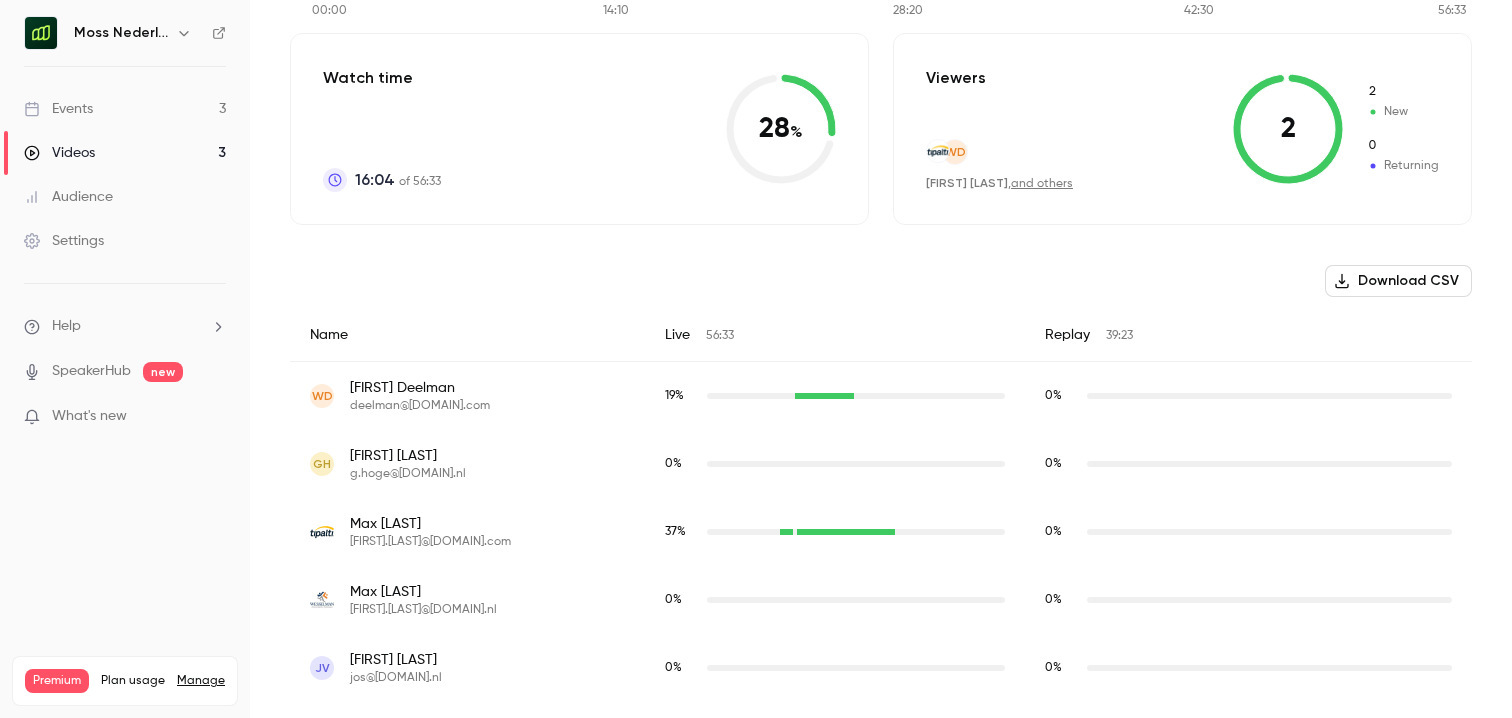 click on "Viewers van [LAST] [FIRST] ,  and others 2 2 New 0 Returning" at bounding box center [1182, 129] 